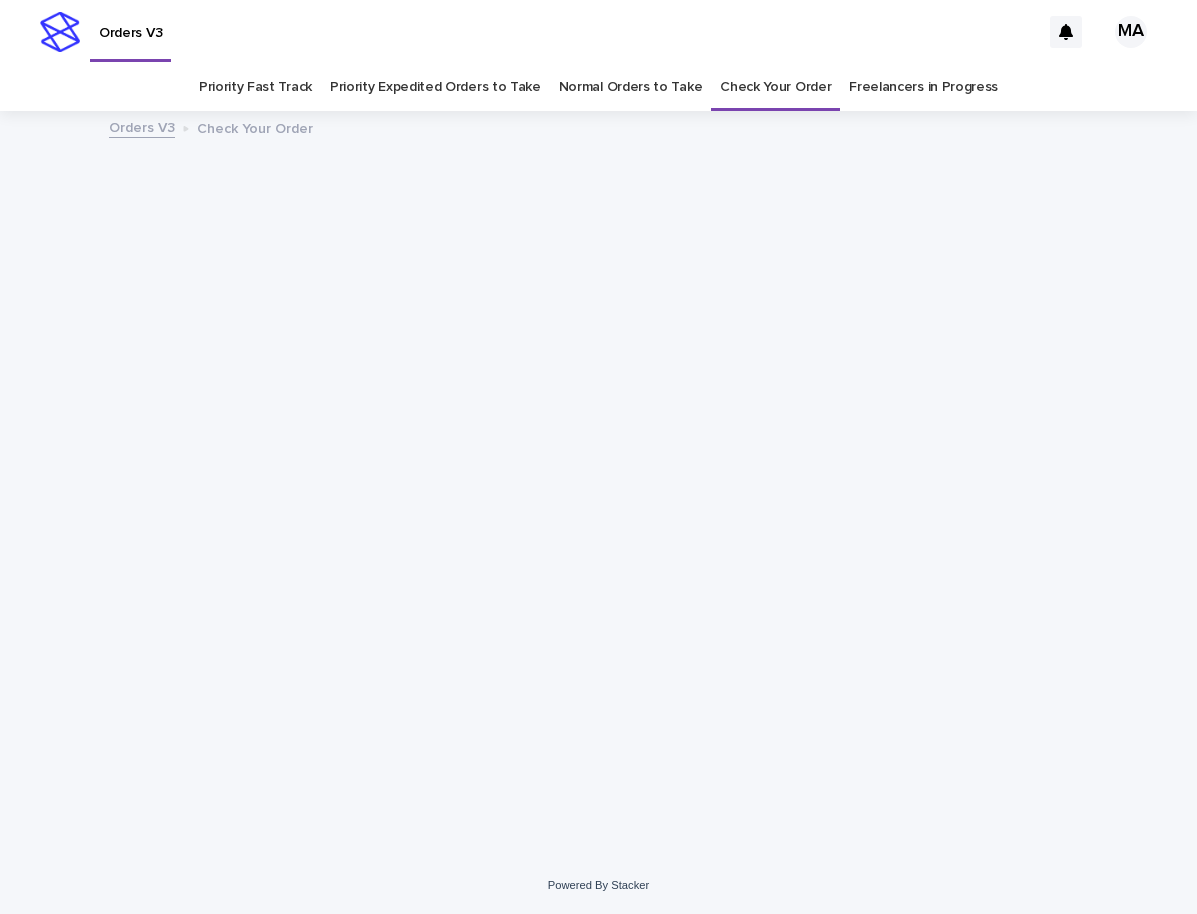 scroll, scrollTop: 0, scrollLeft: 0, axis: both 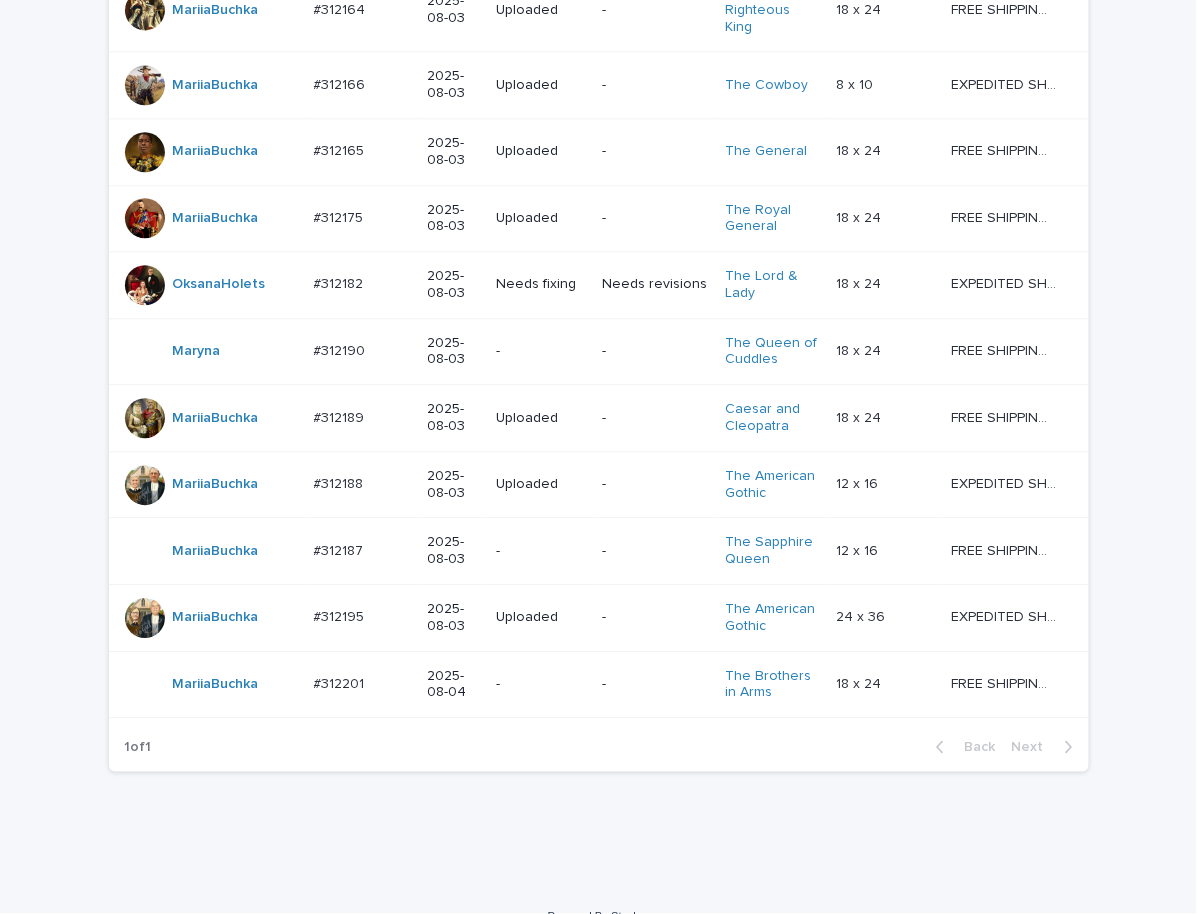 click on "-" at bounding box center [541, 684] 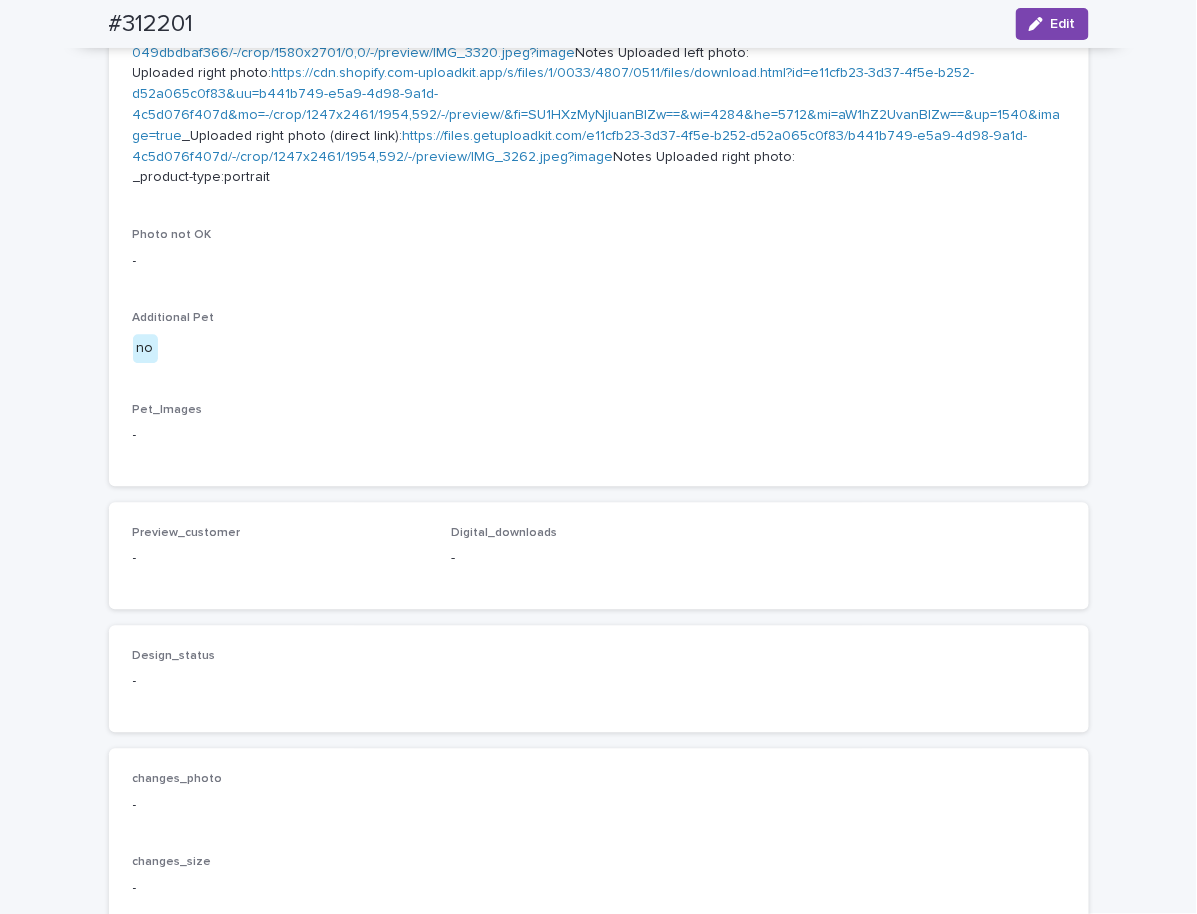 scroll, scrollTop: 0, scrollLeft: 0, axis: both 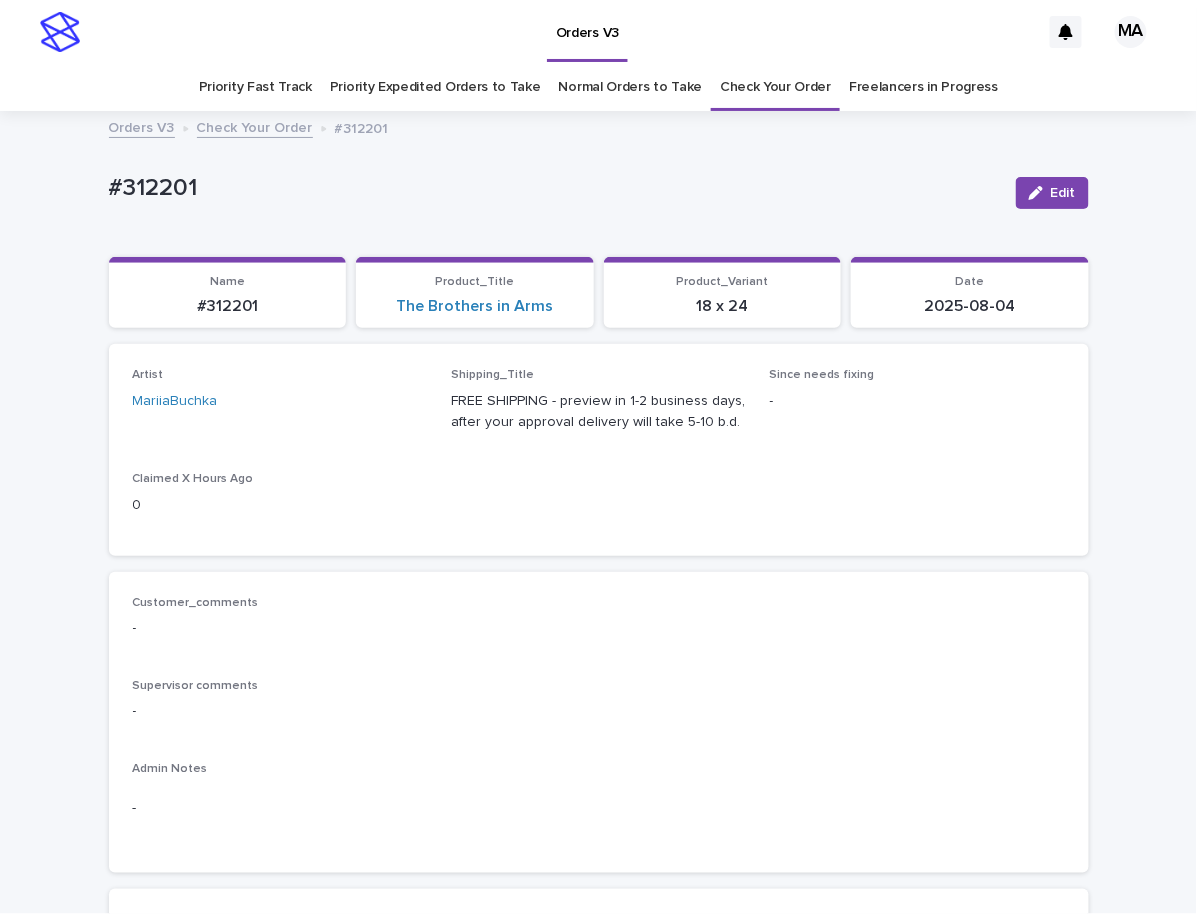 click on "#312201" at bounding box center [554, 188] 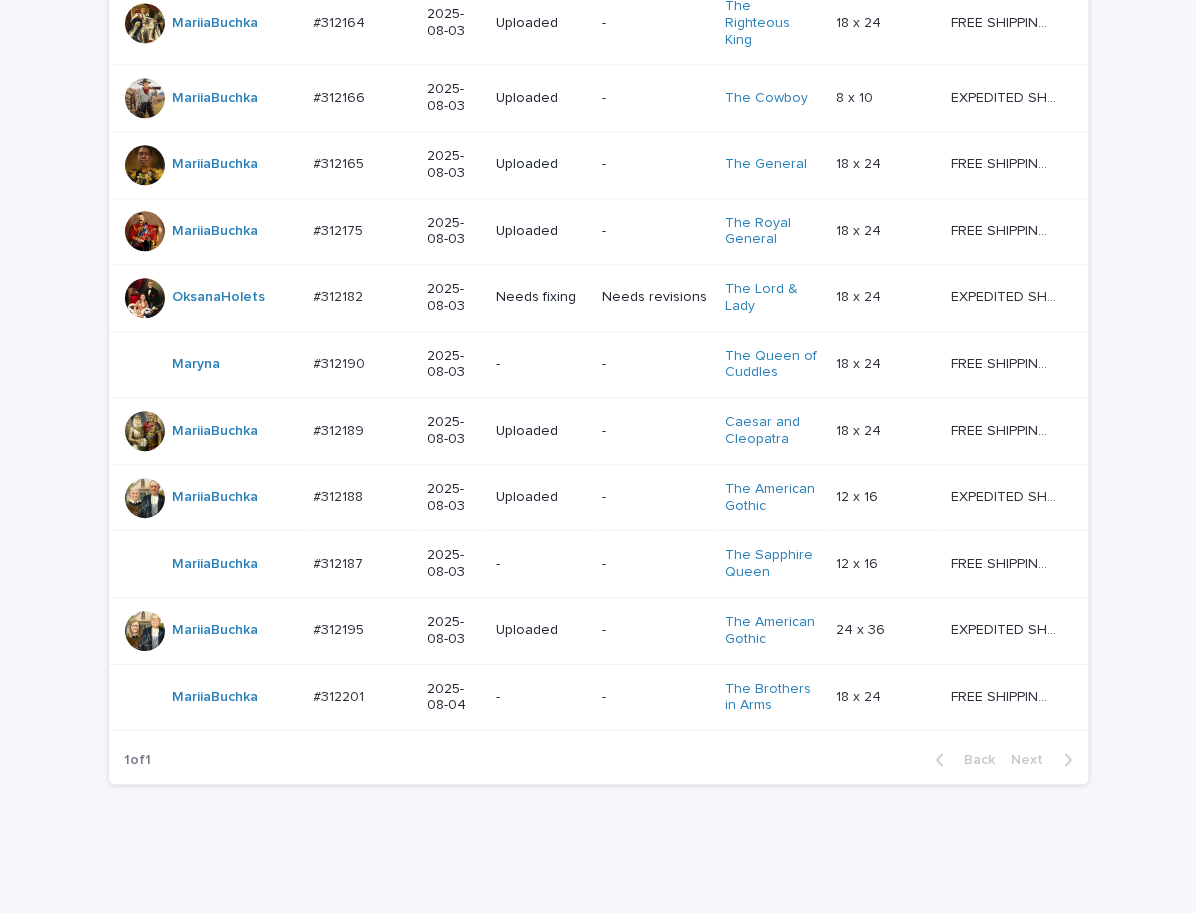 scroll, scrollTop: 1215, scrollLeft: 0, axis: vertical 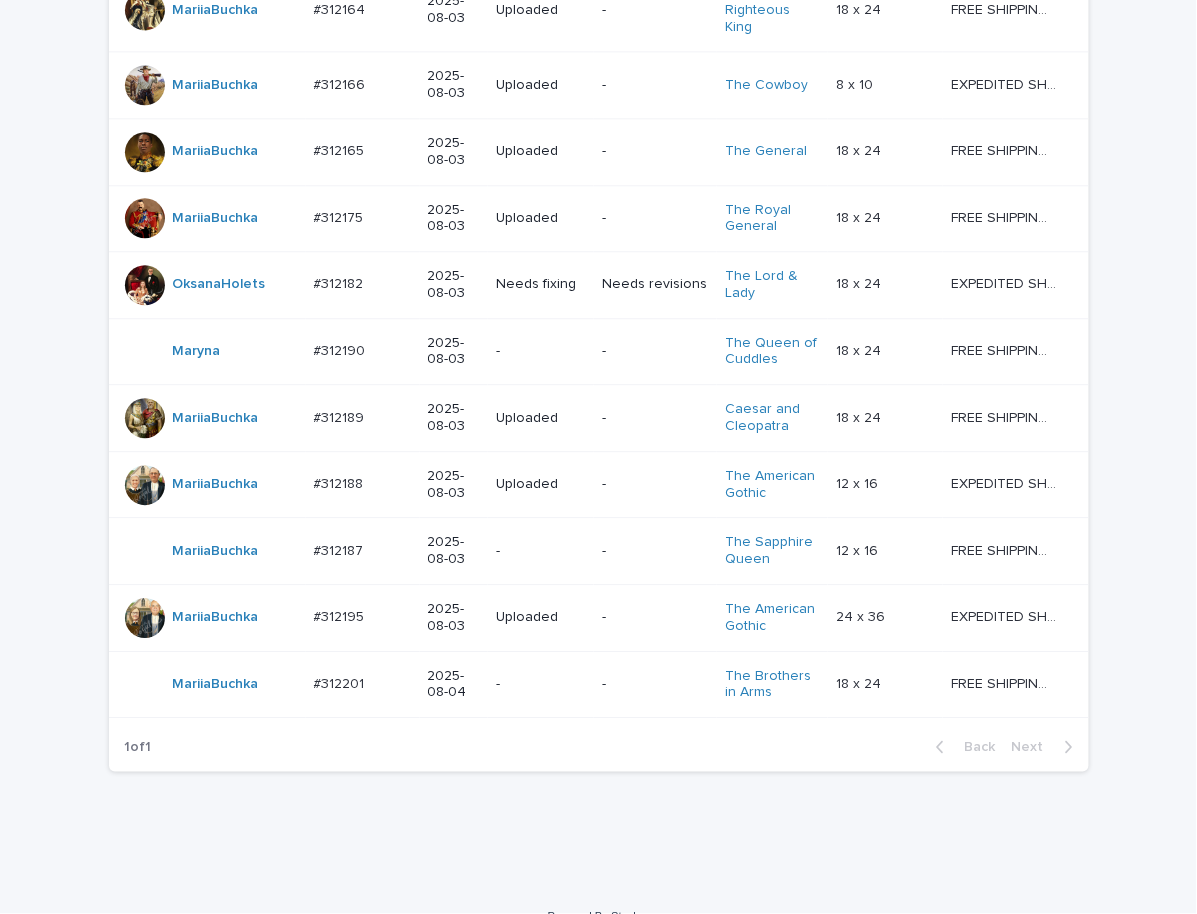 click on "Loading... Saving… Loading... Saving… Check Your Order Artist Name Date Design_status Customer_status Product_Title Product_Variant Shipping_Title TaoNguyen   Do_not_delete Do_not_delete   - Uploaded - - - -   - -   RolaineSanJuan   #301204_T #301204_T   2025-05-26 - - Change your picture   - -   - -   MariiaBuchka   #311847 #311847   2025-07-26 Uploaded Needs revisions Duke Whiskers   12 x 16 12 x 16   FREE SHIPPING - preview in 1-2 business days, after your approval delivery will take 5-10 b.d. FREE SHIPPING - preview in 1-2 business days, after your approval delivery will take 5-10 b.d.   MariaAgustinaTeppa   #312057 #312057   2025-07-31 Uploaded Needs revisions Madam and Sir   8 x 10 8 x 10   FREE SHIPPING - preview in 1-2 business days, after your approval delivery will take 5-10 b.d. FREE SHIPPING - preview in 1-2 business days, after your approval delivery will take 5-10 b.d.   MariiaBuchka   #312091 #312091   2025-08-01 Uploaded Needs revisions The Diamond Queen   DIGITAL ONLY" at bounding box center (598, -7) 